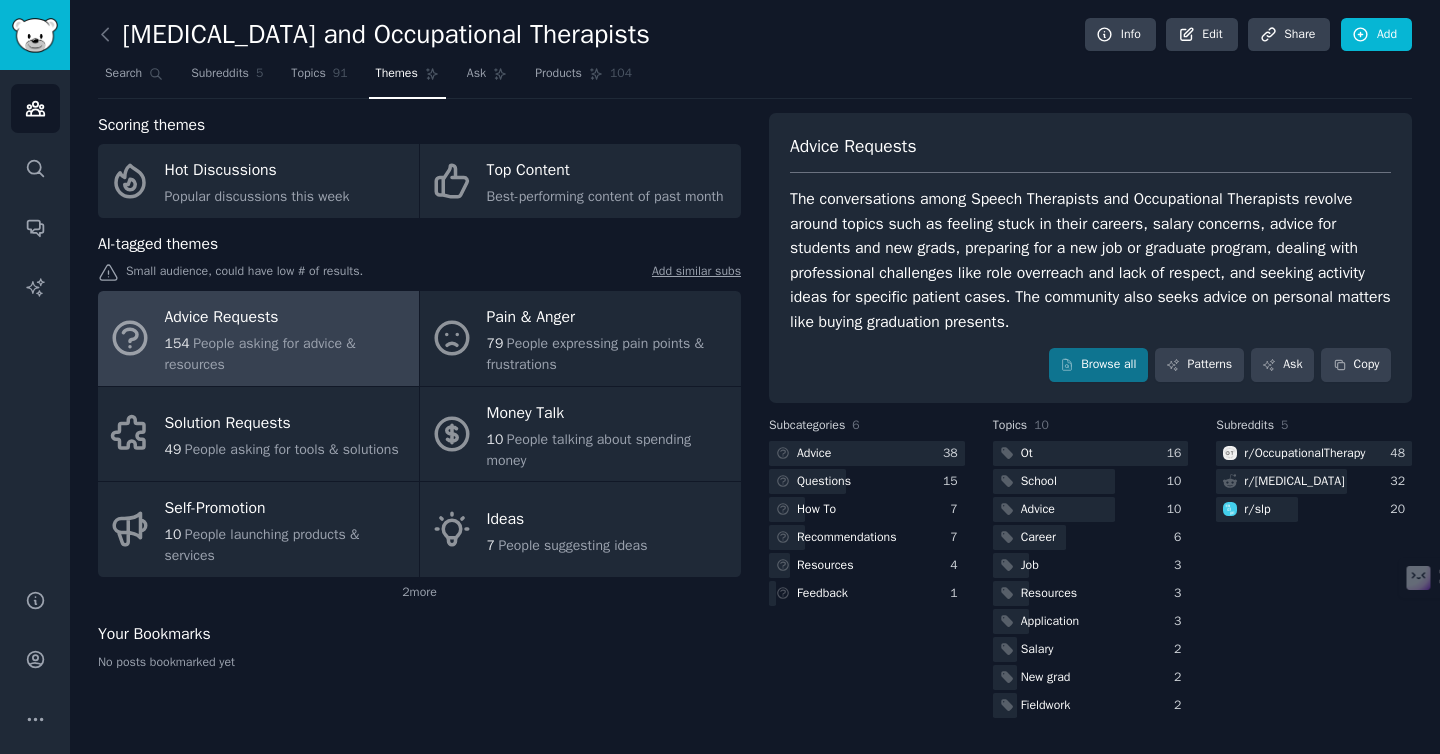 scroll, scrollTop: 0, scrollLeft: 0, axis: both 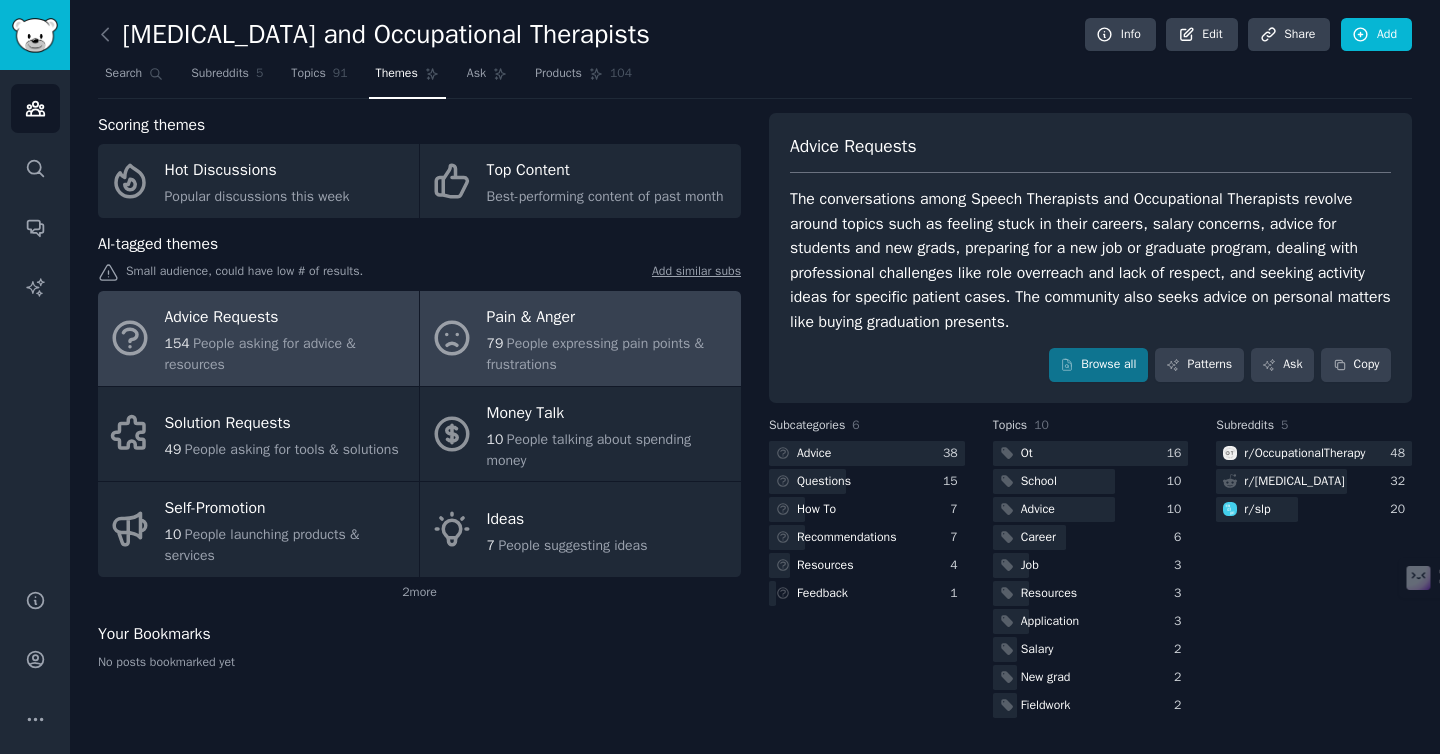 click on "Pain & Anger" at bounding box center (609, 318) 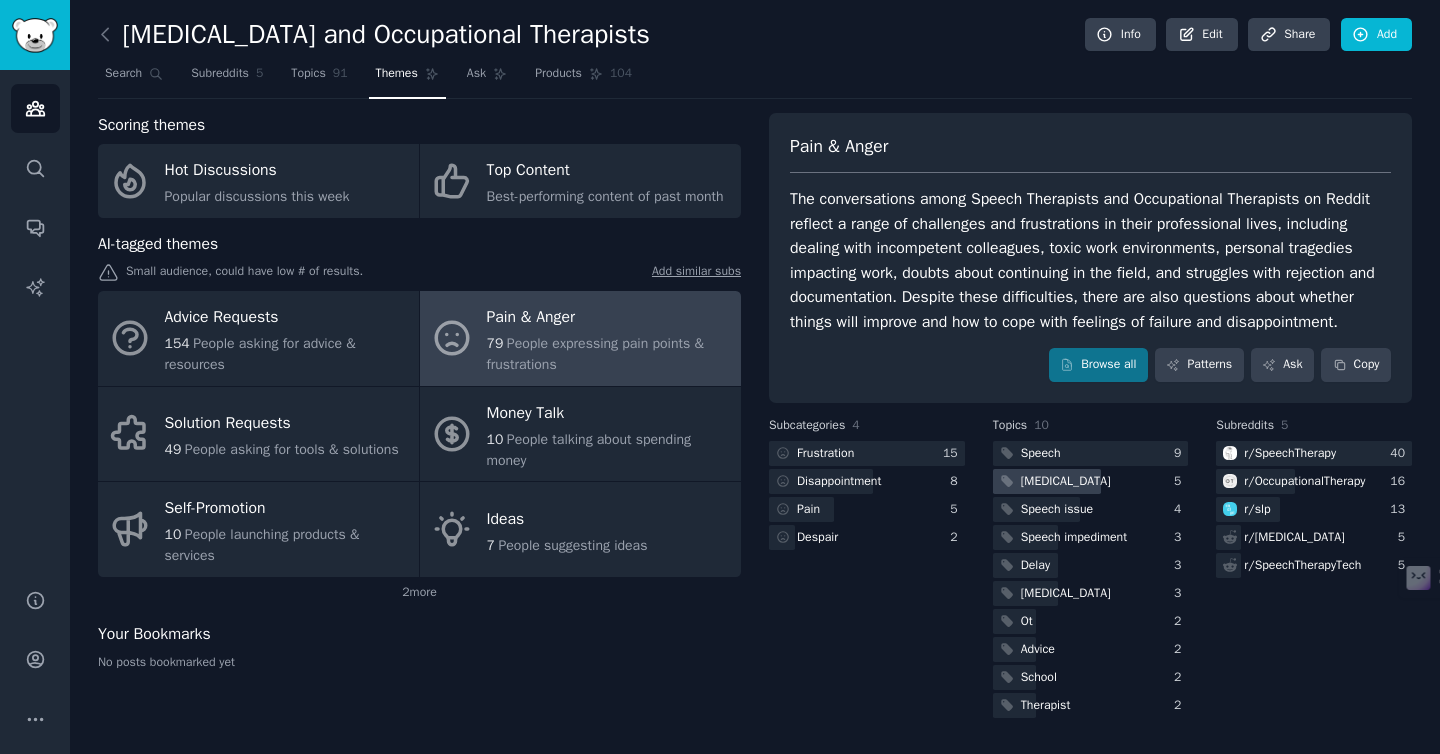 click on "[MEDICAL_DATA]" at bounding box center (1066, 482) 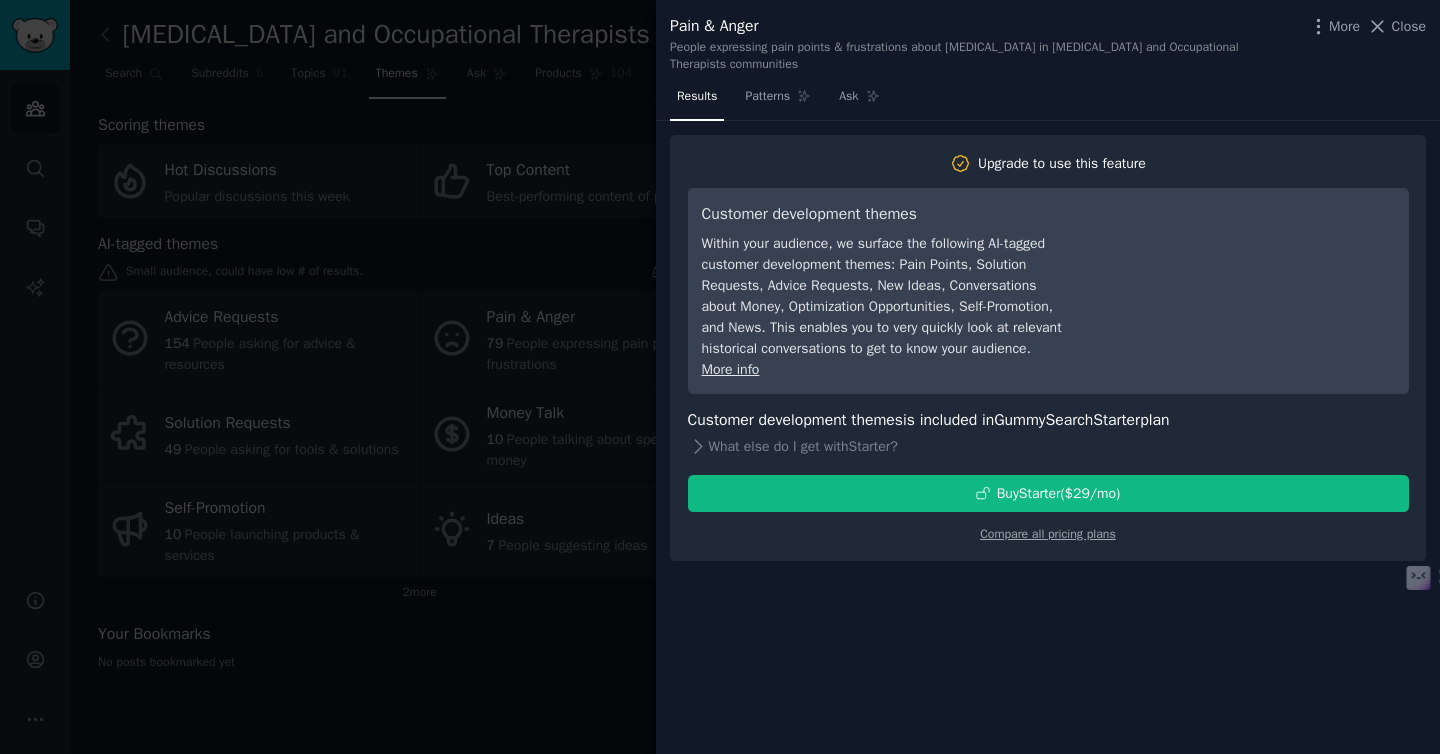 click at bounding box center (720, 377) 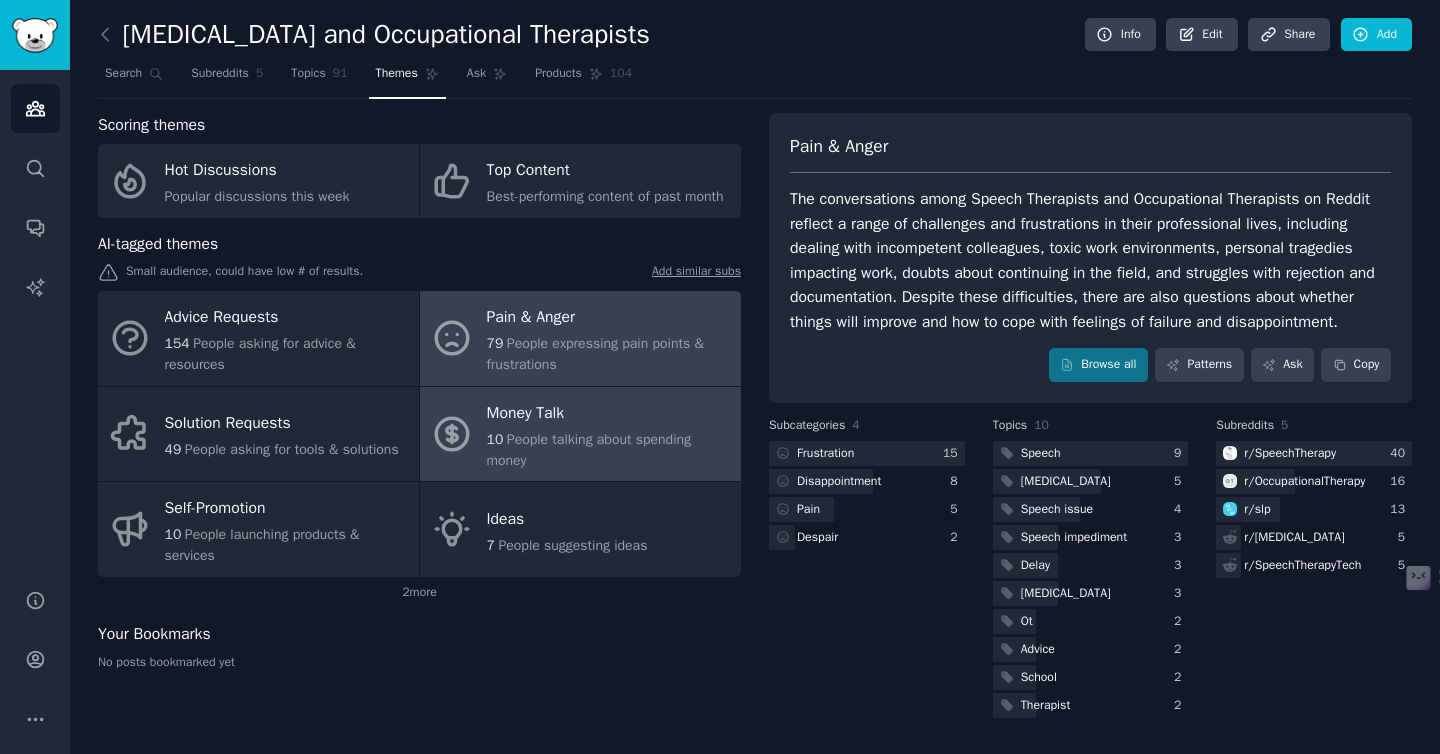 scroll, scrollTop: 19, scrollLeft: 0, axis: vertical 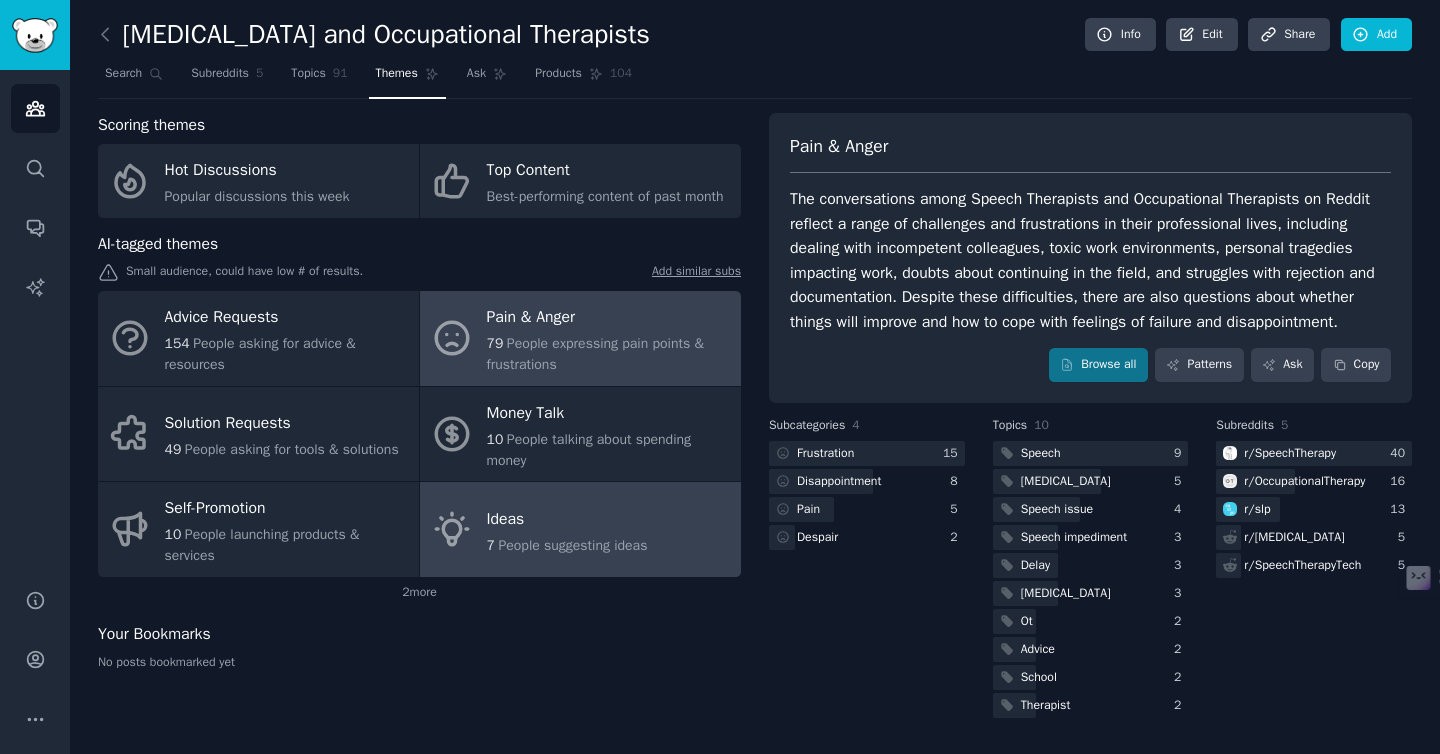 click on "Ideas 7 People suggesting ideas" at bounding box center (580, 529) 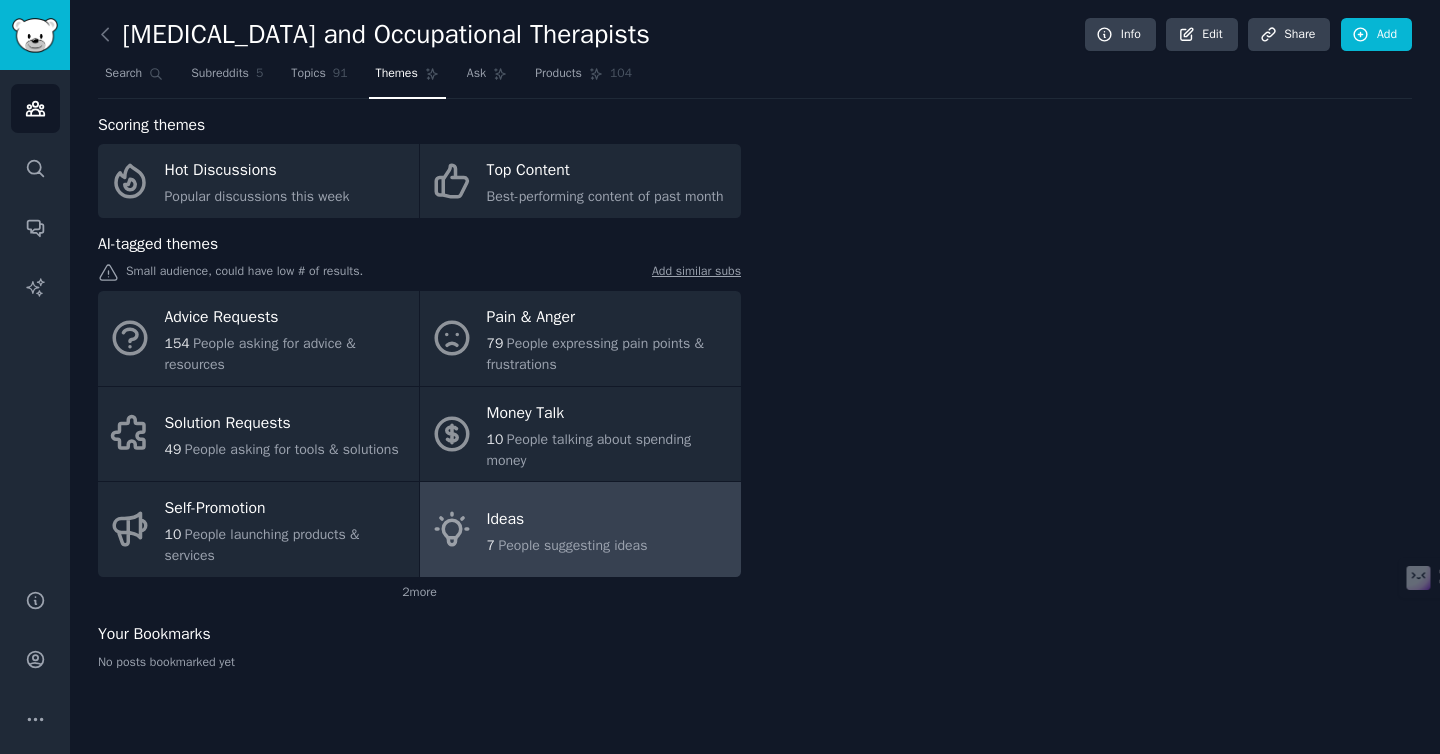 scroll, scrollTop: 0, scrollLeft: 0, axis: both 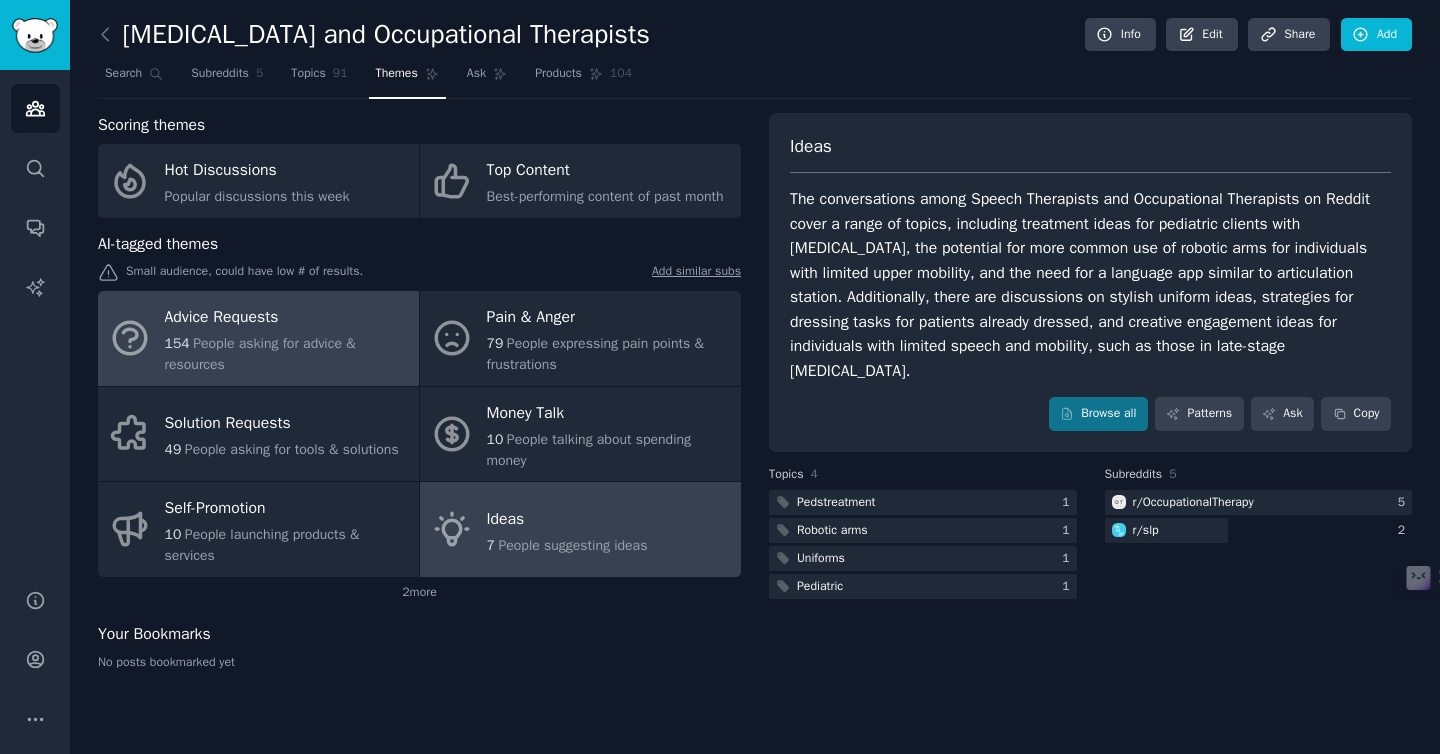 click 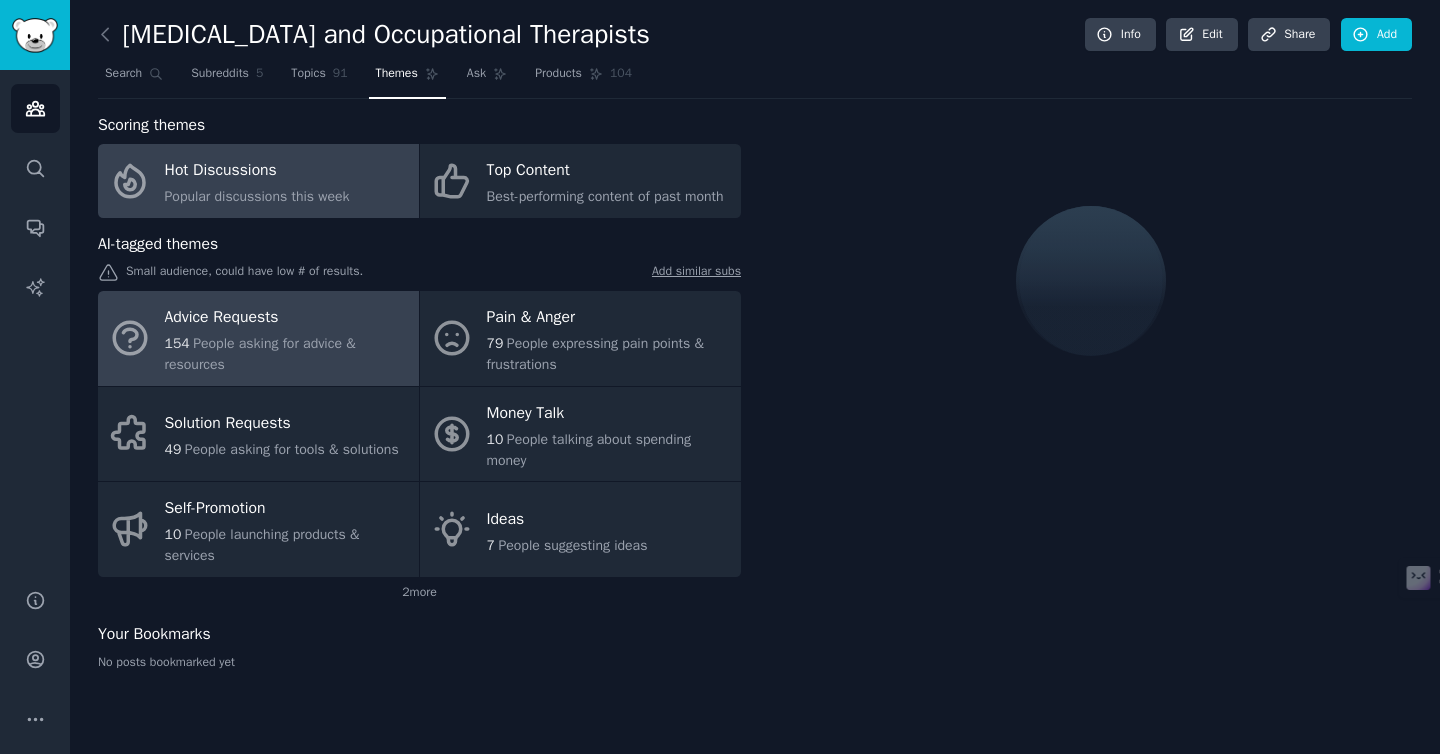 click on "Hot Discussions" at bounding box center [257, 171] 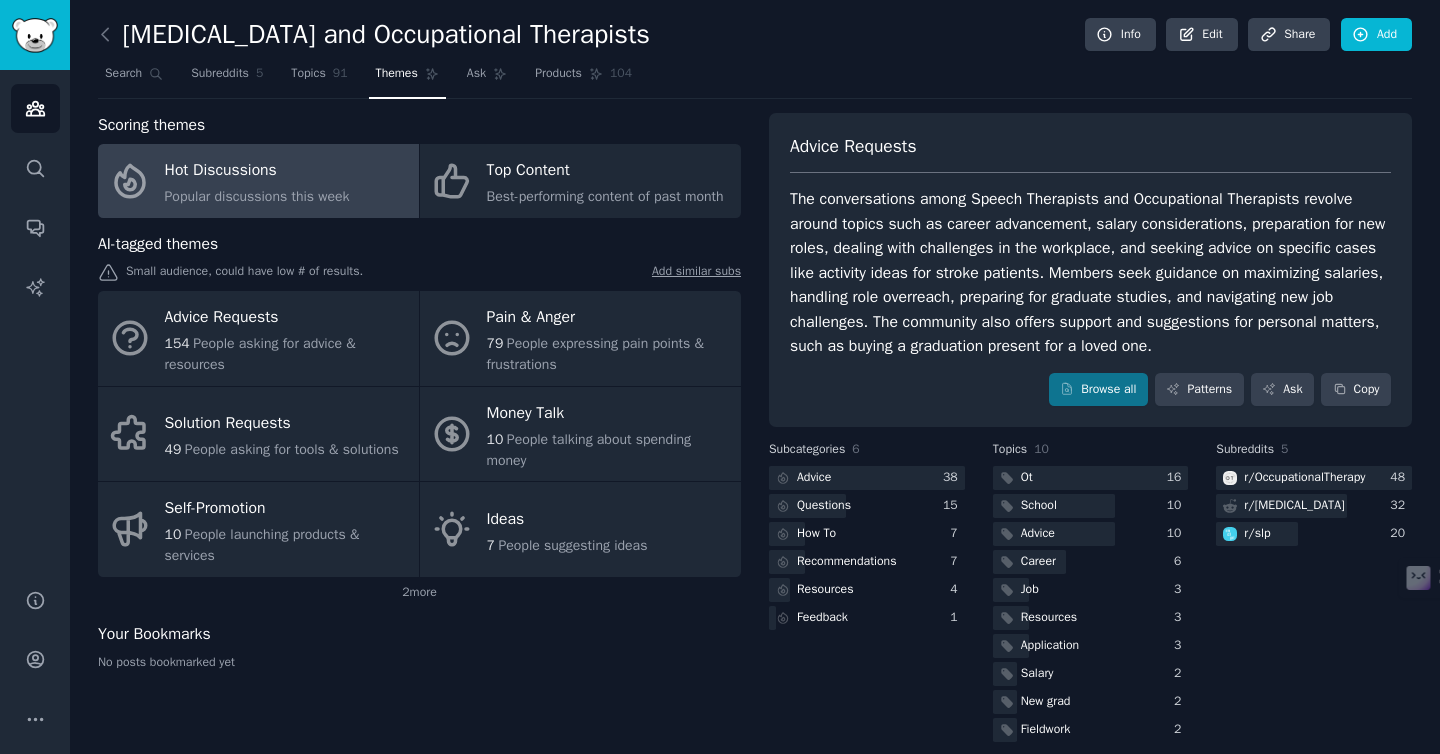 click on "Hot Discussions" at bounding box center (257, 171) 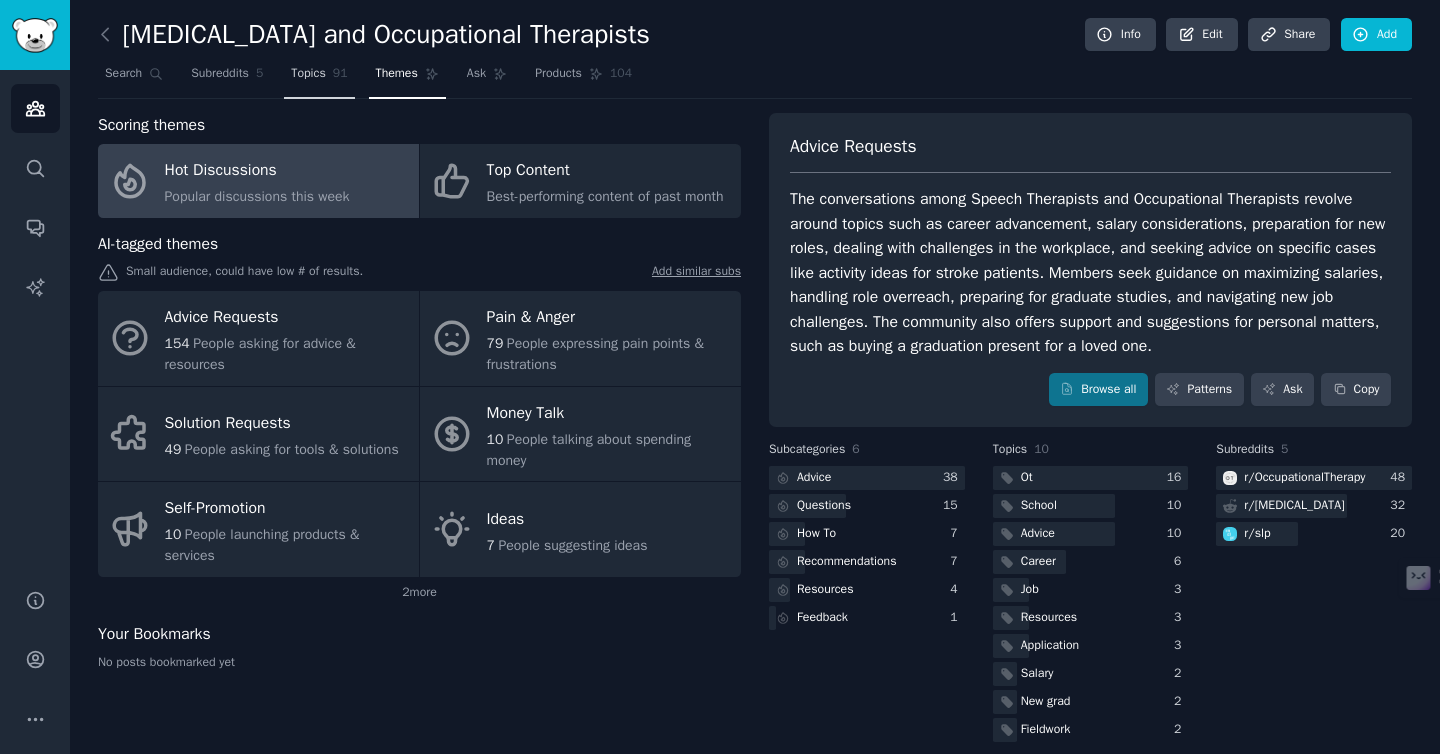 click on "91" 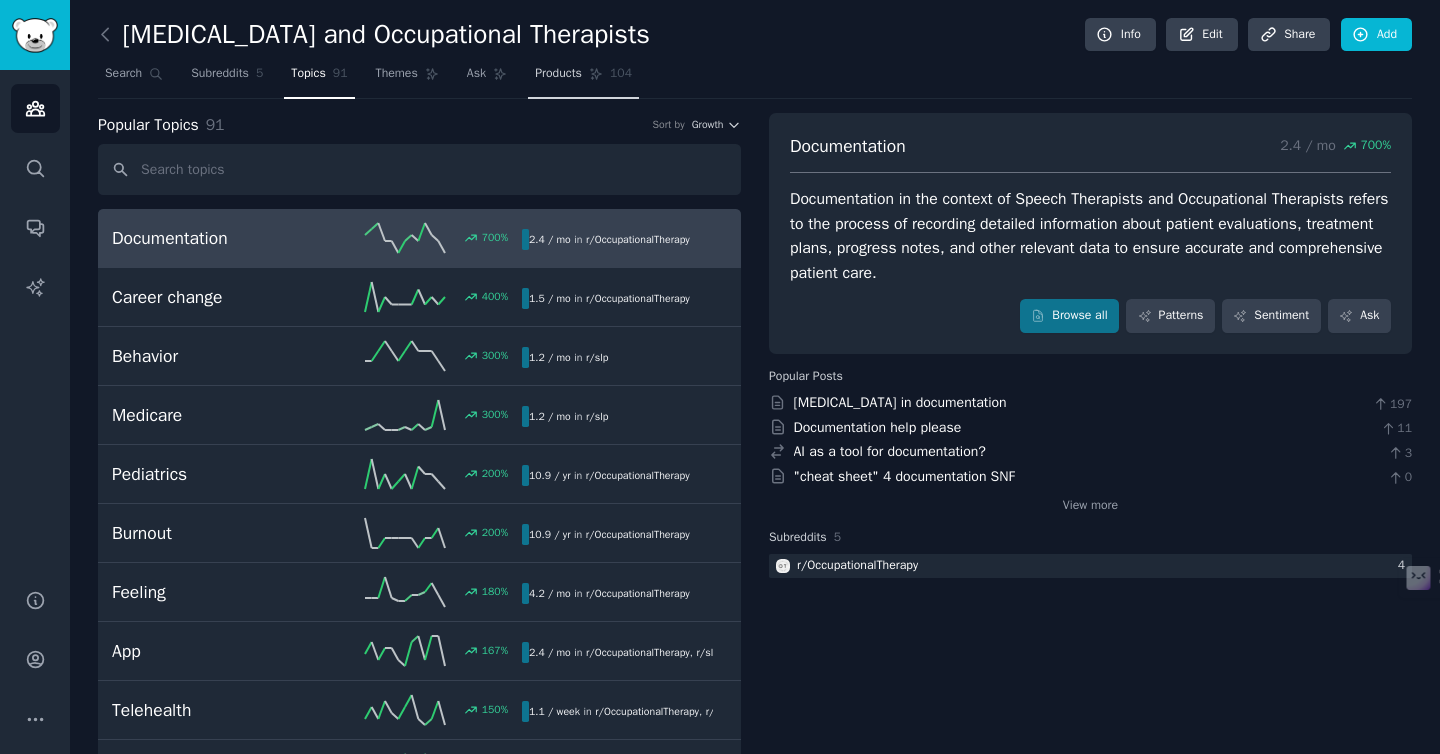 click on "Products" at bounding box center [558, 74] 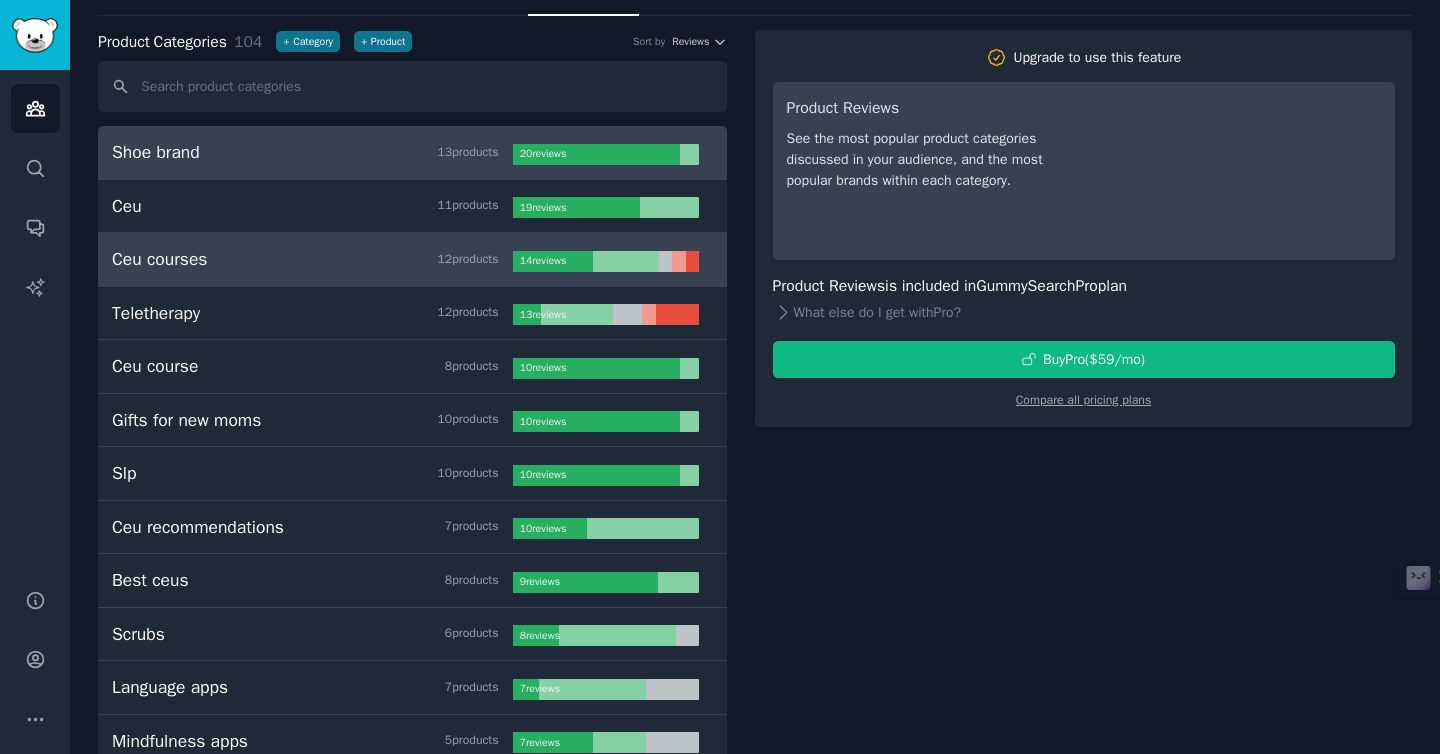 scroll, scrollTop: 85, scrollLeft: 0, axis: vertical 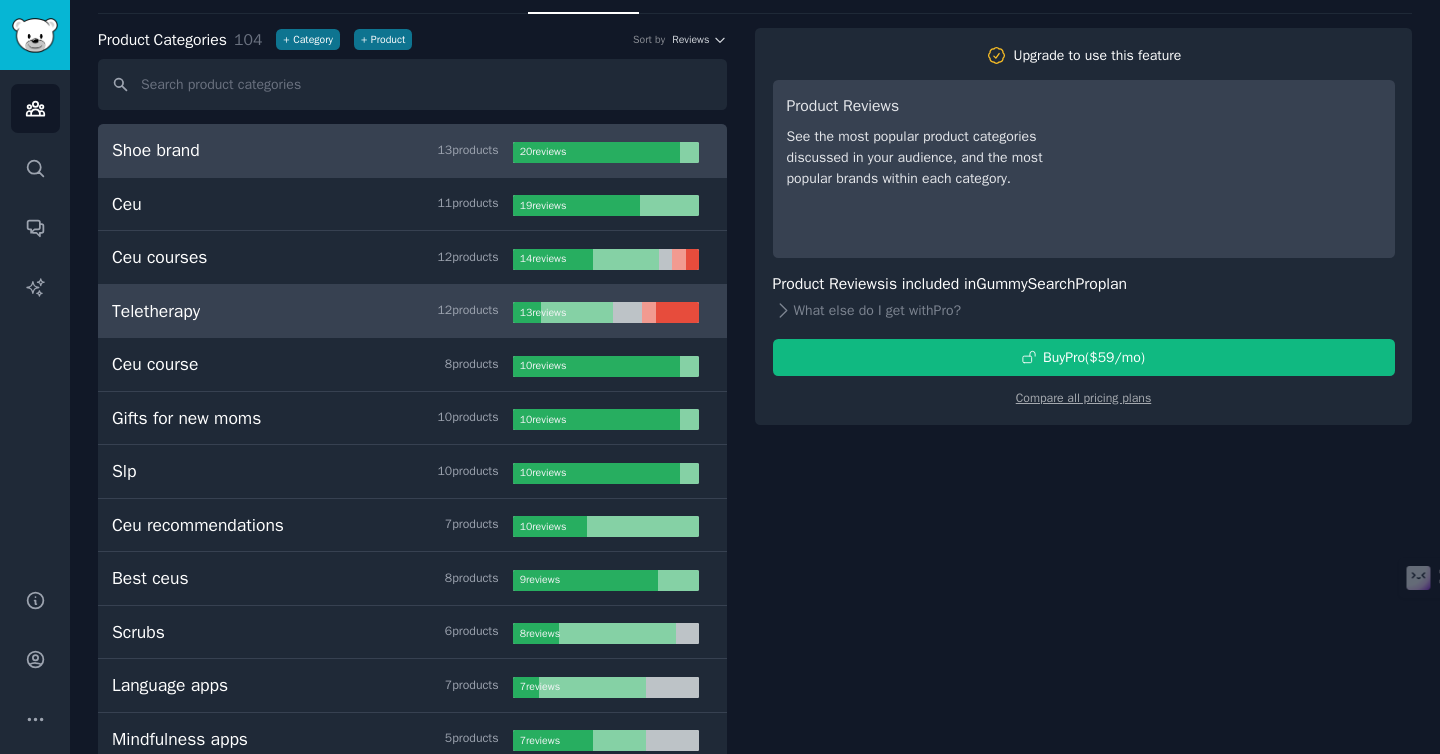 click on "Teletherapy 12  product s" at bounding box center [312, 311] 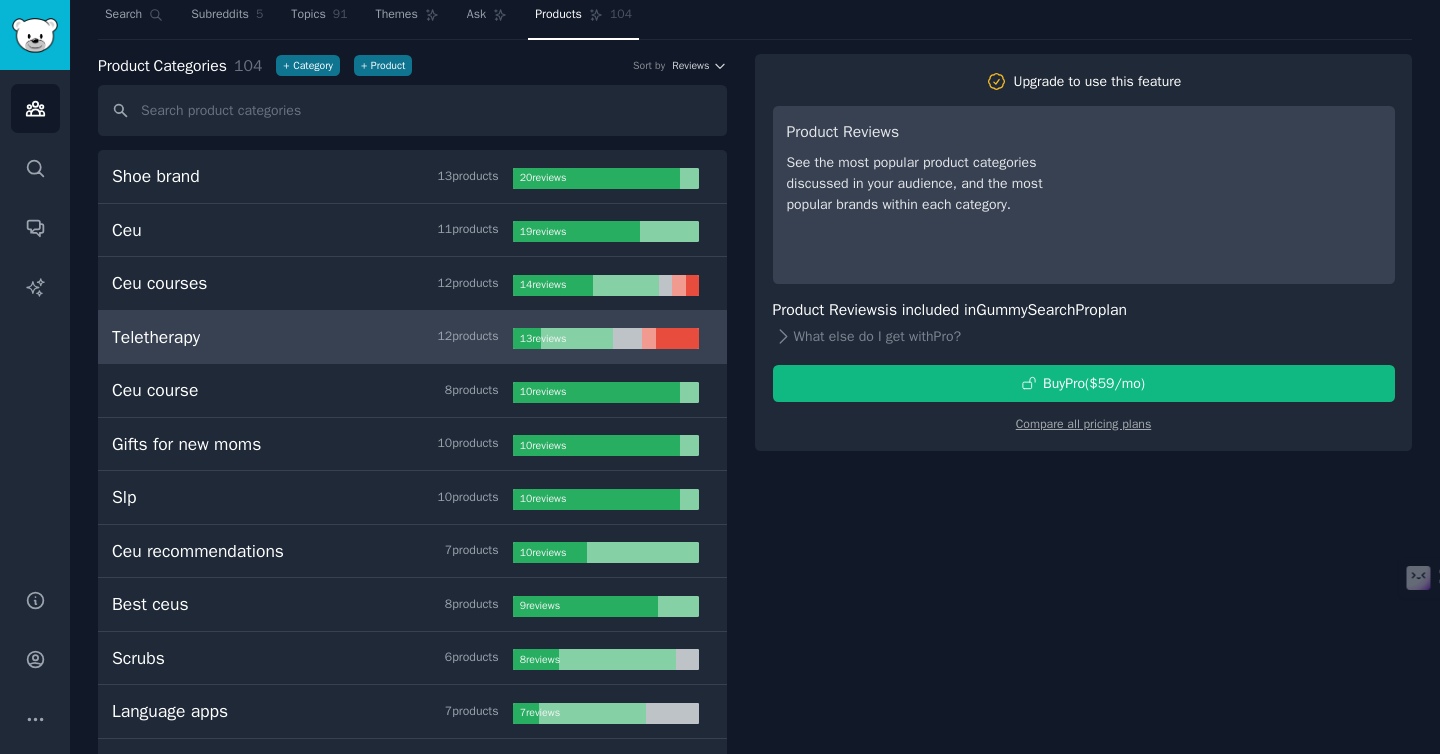 scroll, scrollTop: 52, scrollLeft: 0, axis: vertical 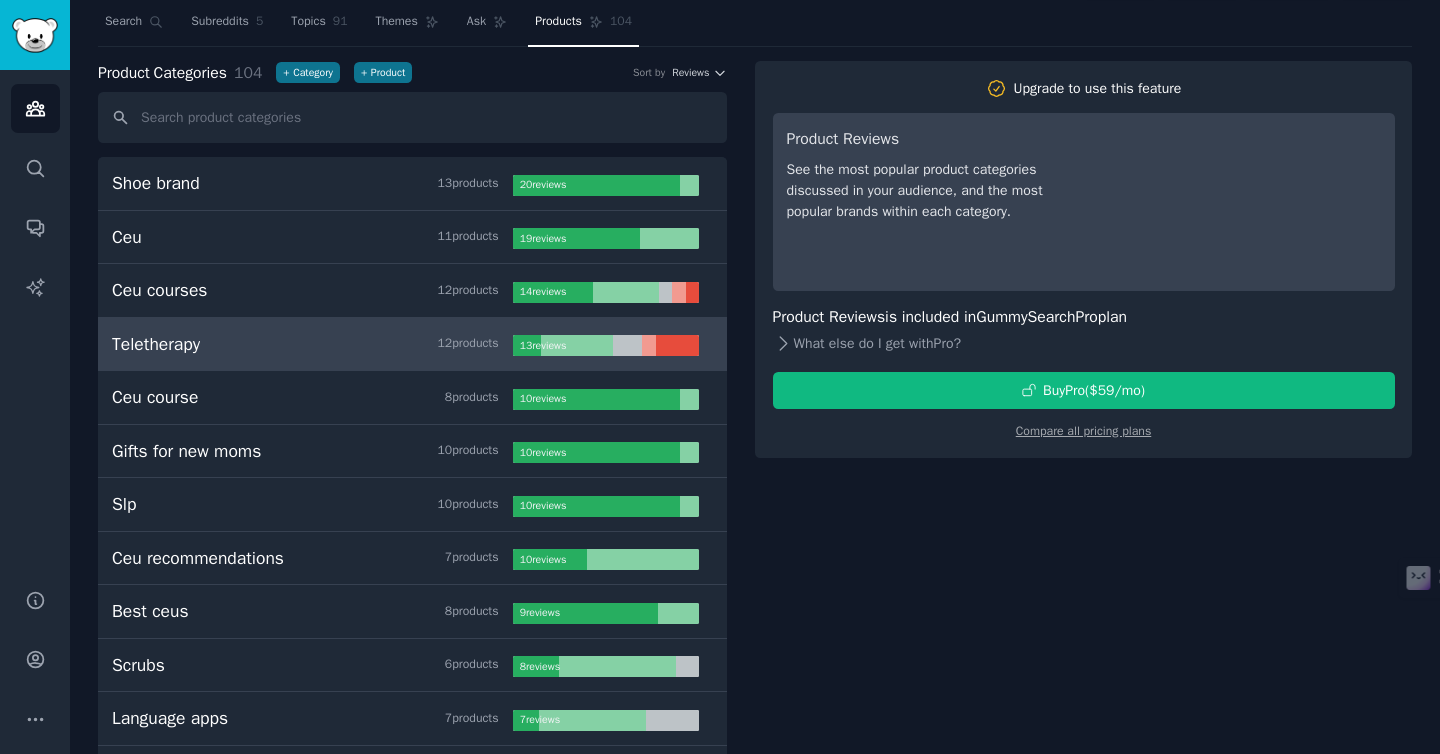 click 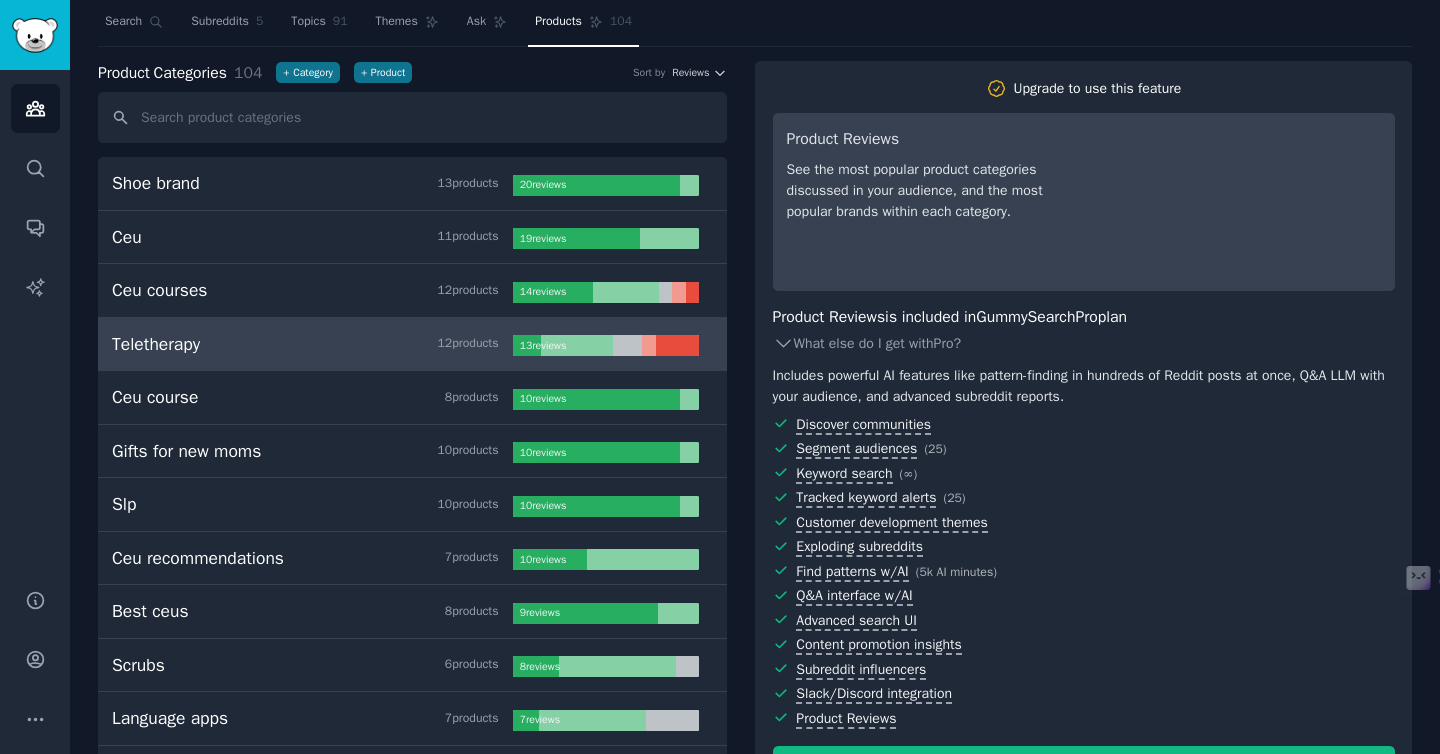 click 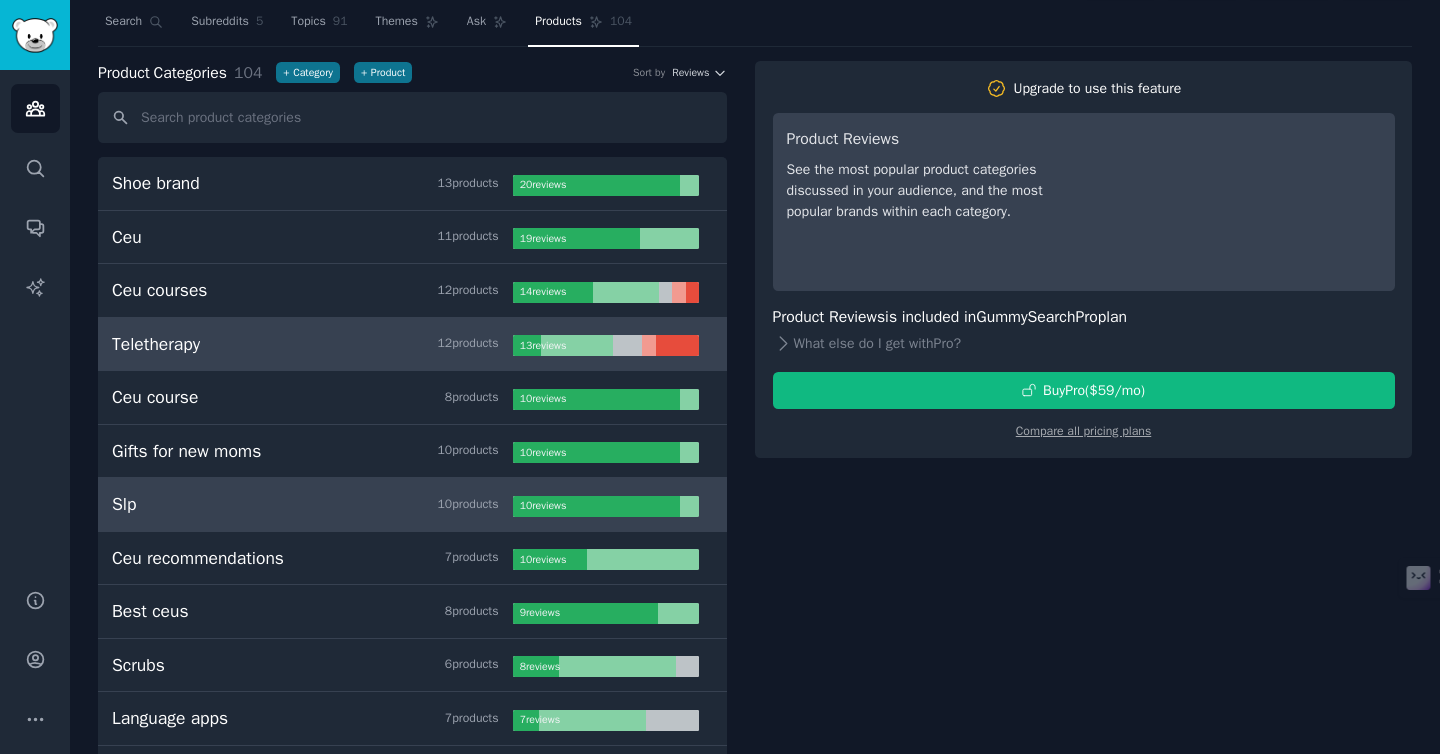 click on "Slp 10  product s 10  review s" at bounding box center (412, 505) 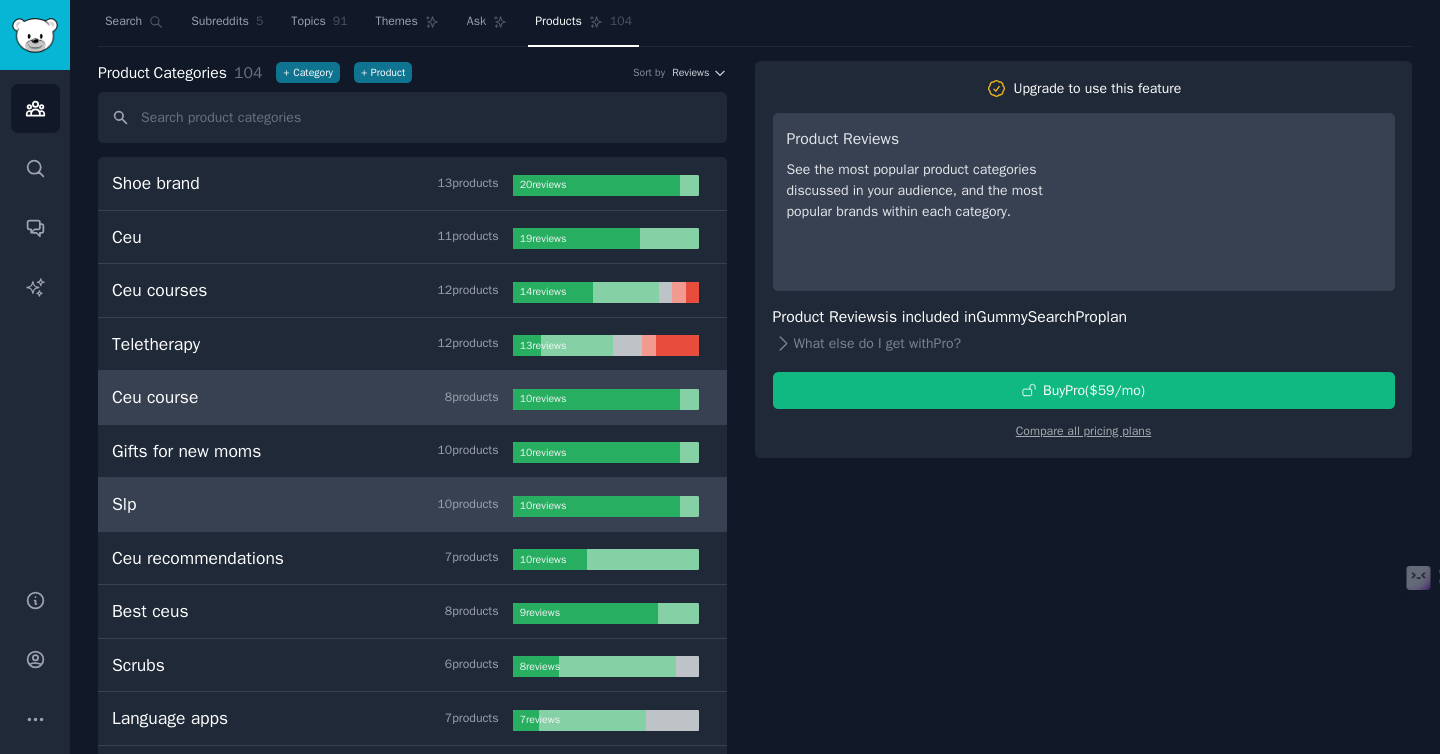 scroll, scrollTop: 0, scrollLeft: 0, axis: both 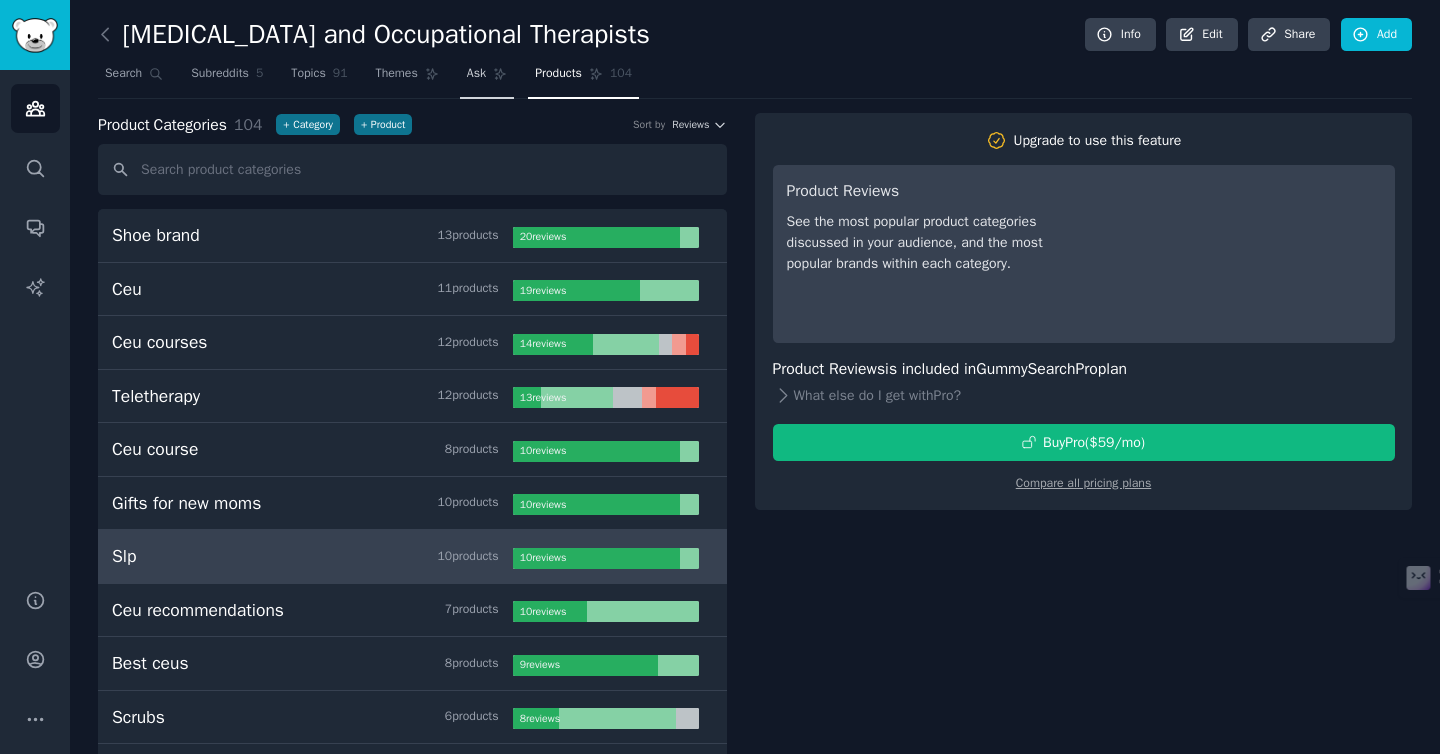 click on "Ask" at bounding box center (476, 74) 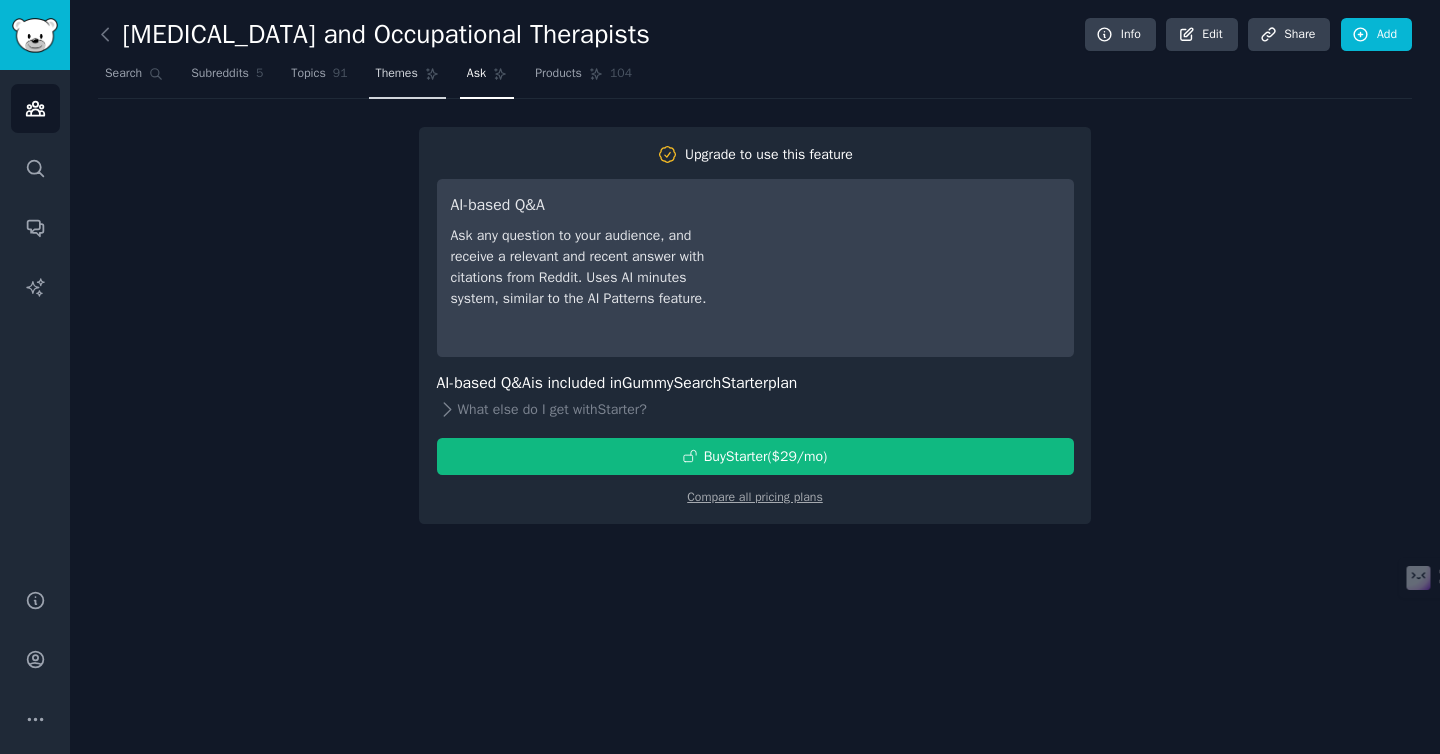 click on "Themes" at bounding box center (407, 78) 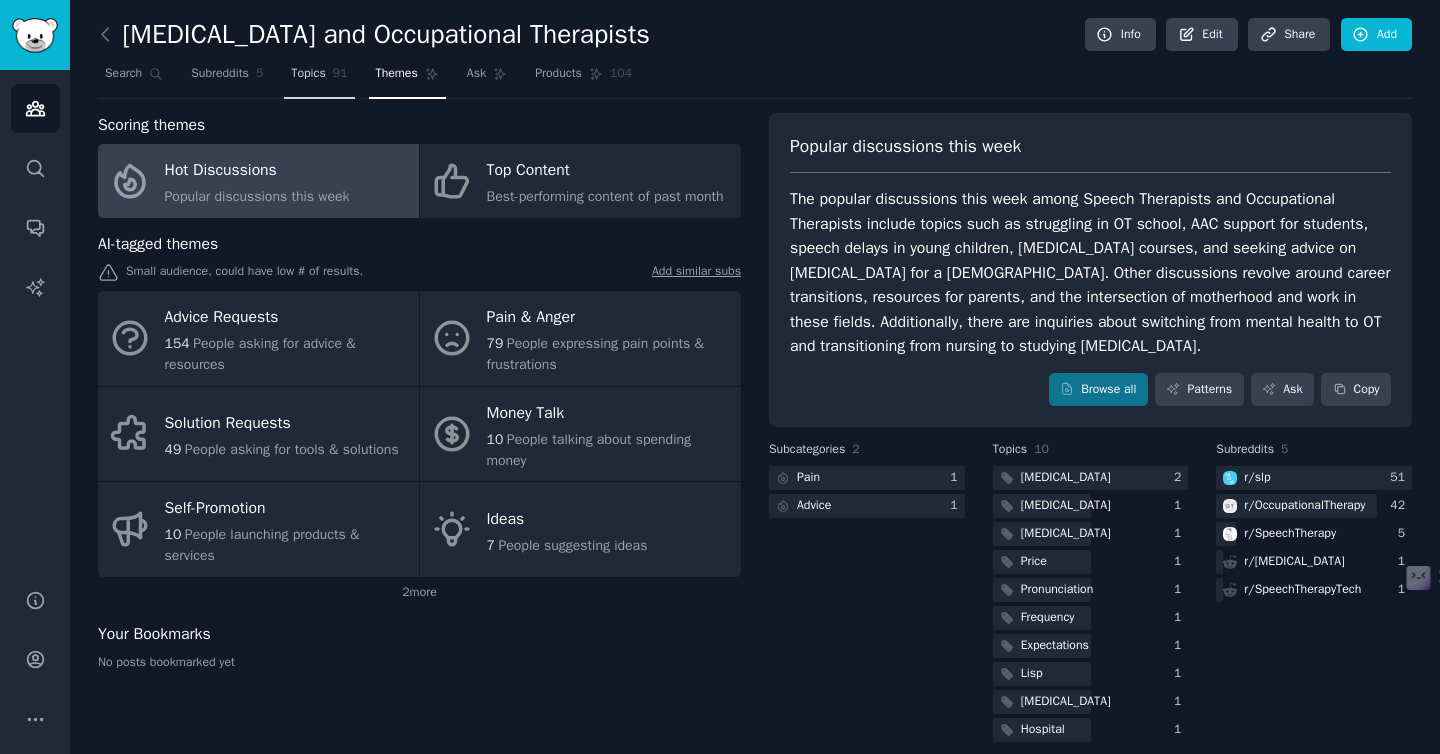 click on "Topics 91" at bounding box center [319, 78] 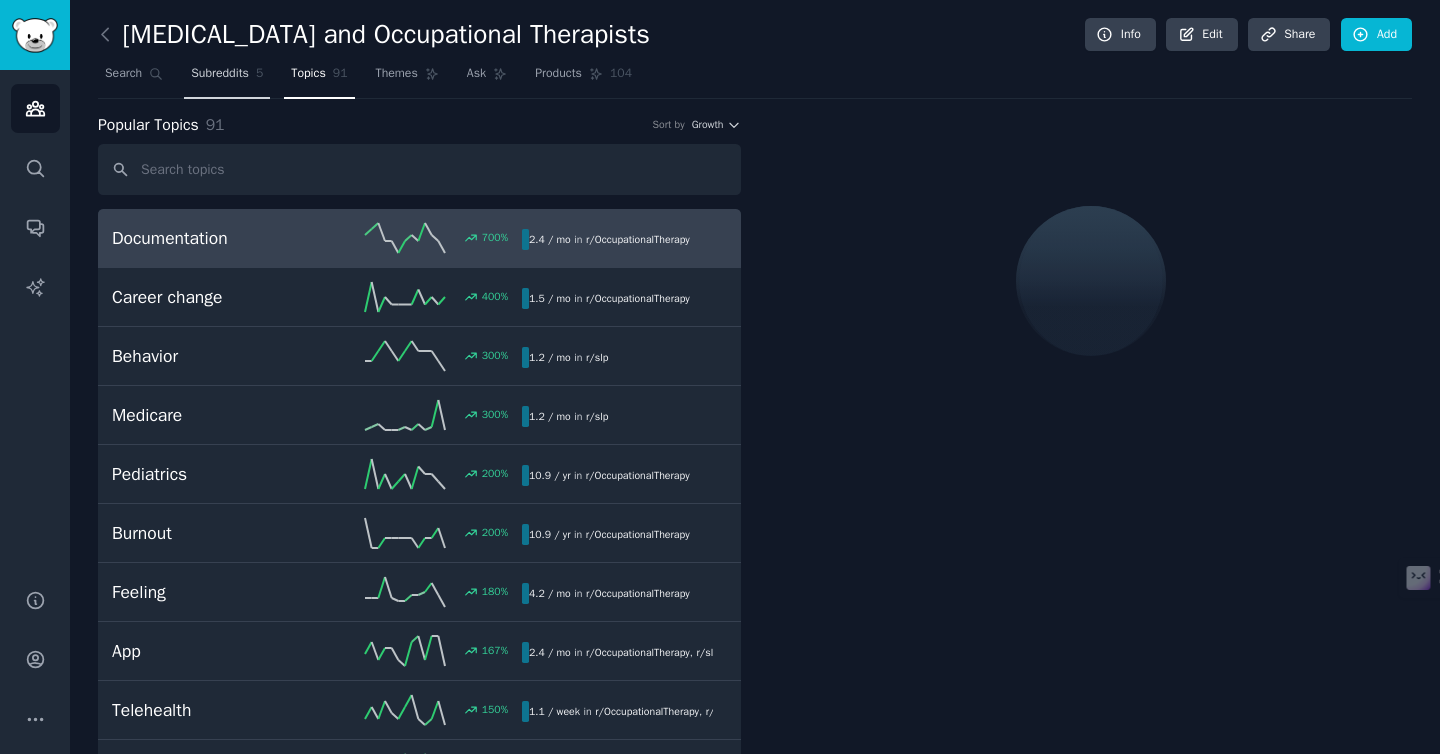click on "Subreddits 5" at bounding box center [227, 78] 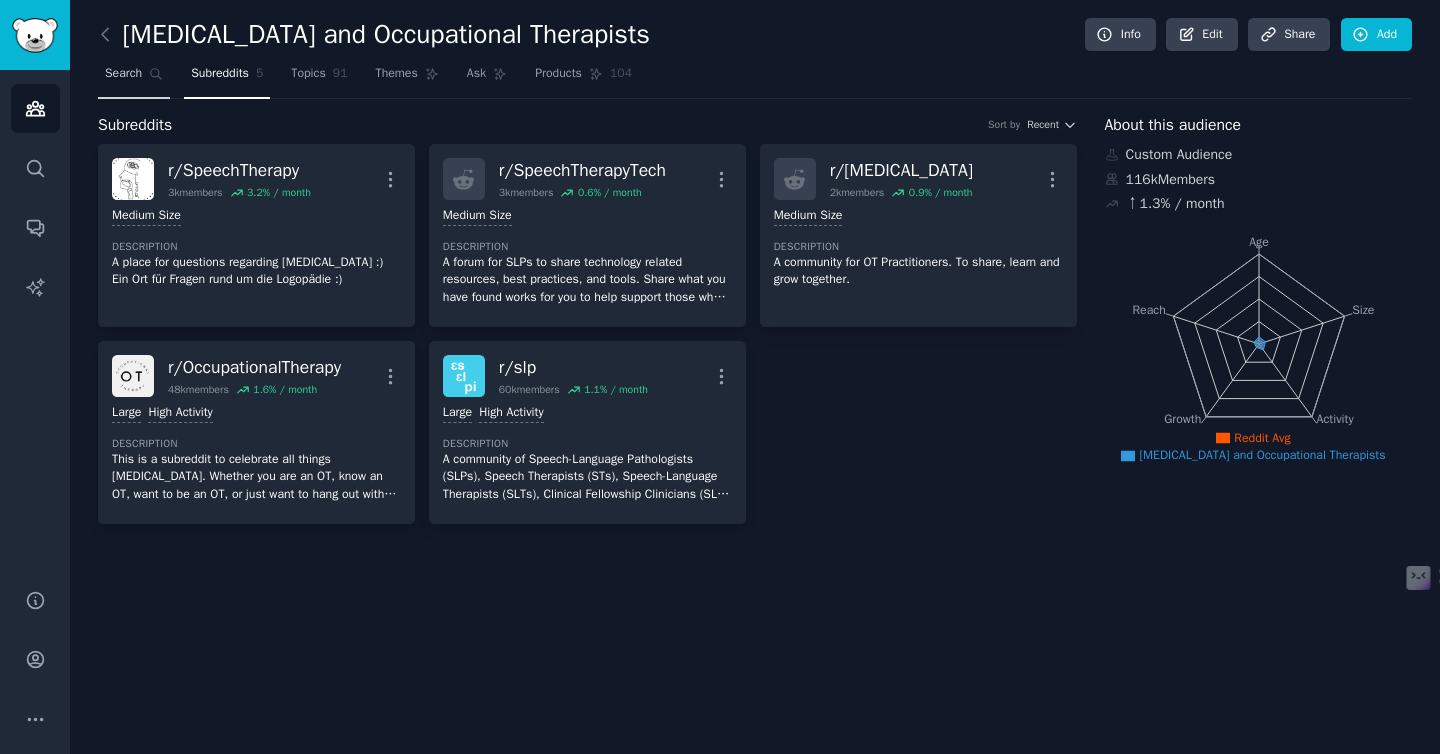 click on "Search" at bounding box center [134, 78] 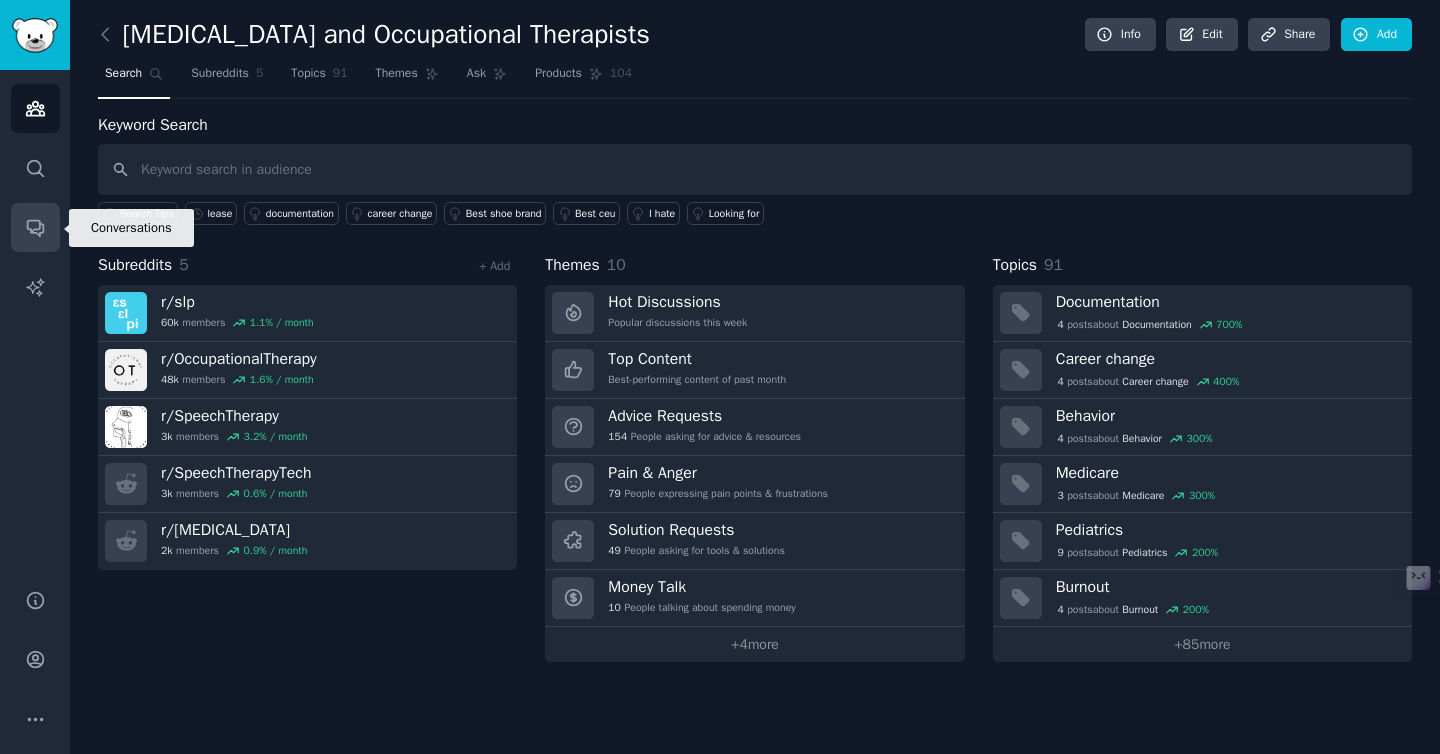 click on "Conversations" at bounding box center (35, 227) 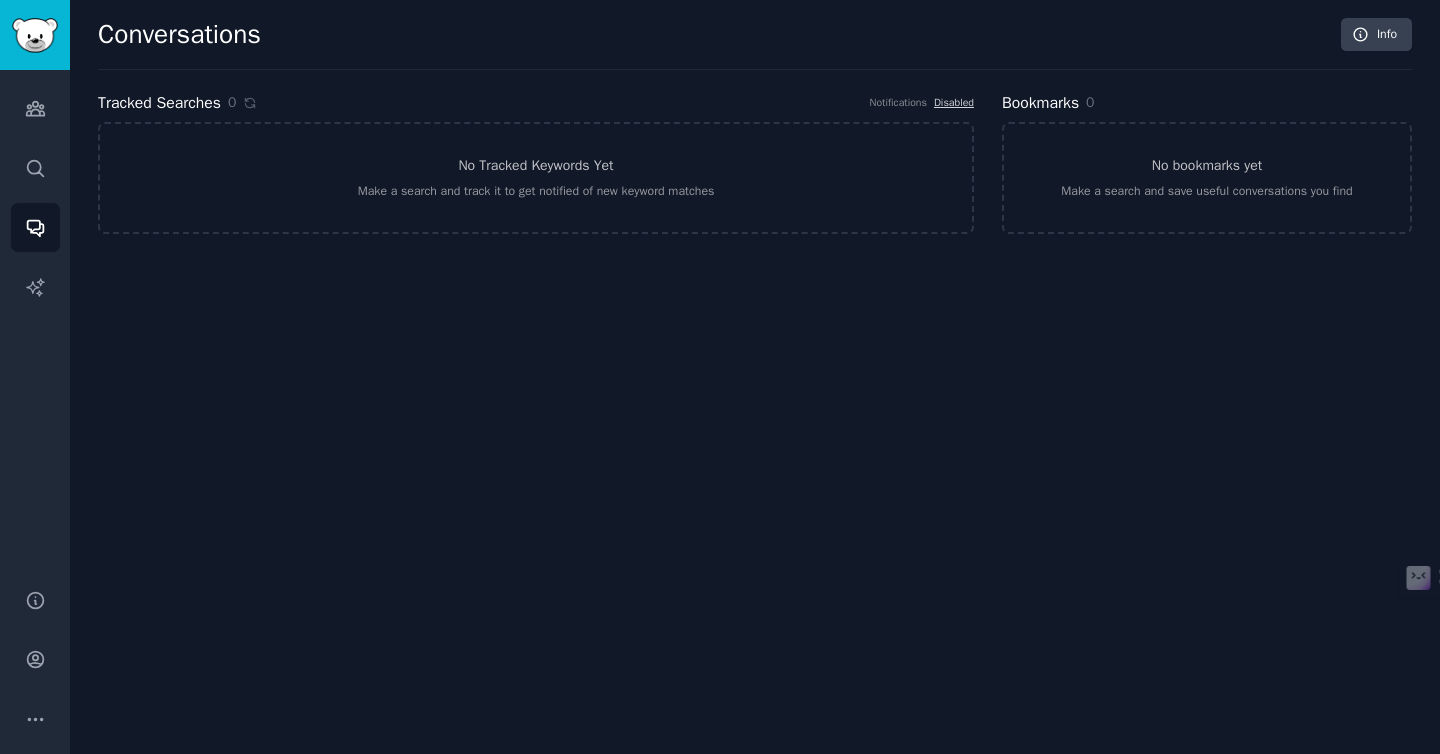 click on "Audiences Search Conversations AI Reports" at bounding box center (35, 317) 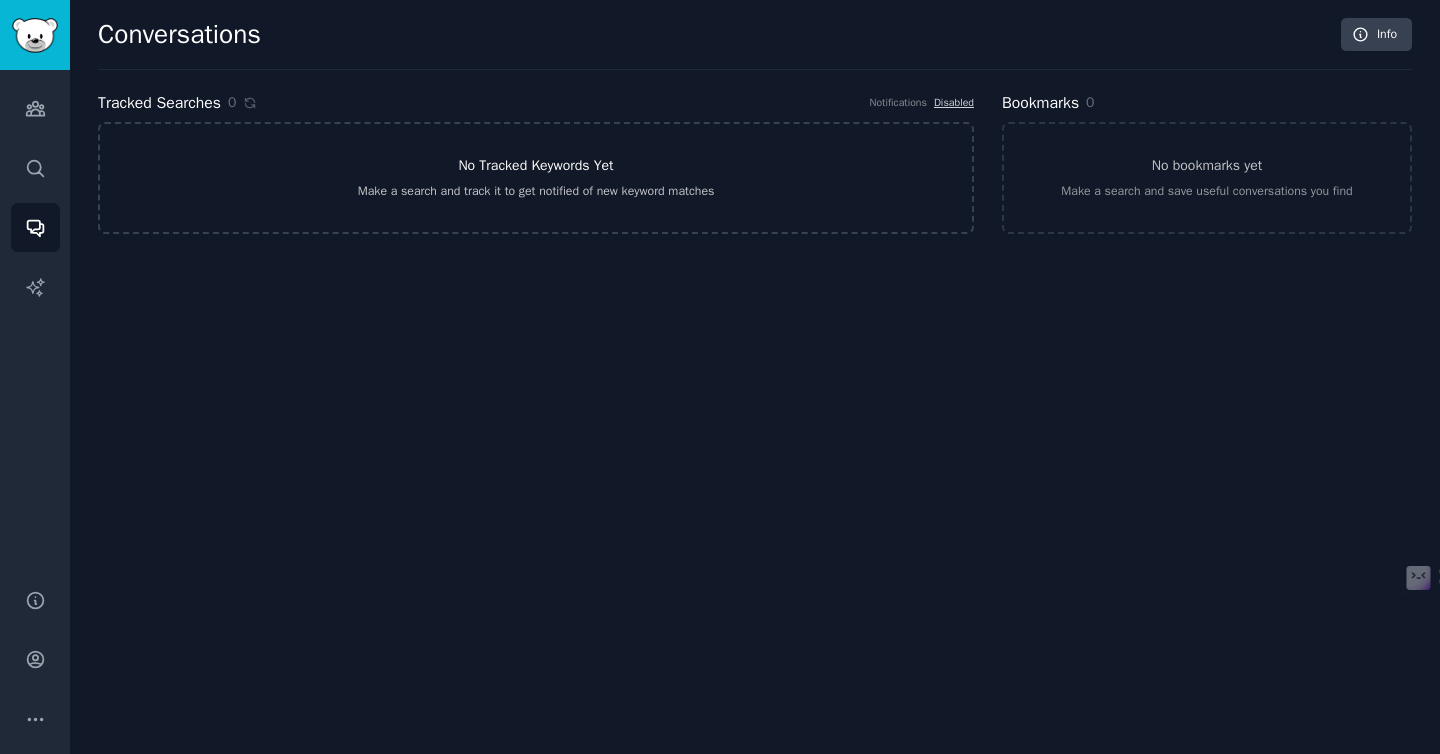 click on "No Tracked Keywords Yet Make a search and track it to get notified of new keyword matches" at bounding box center [536, 178] 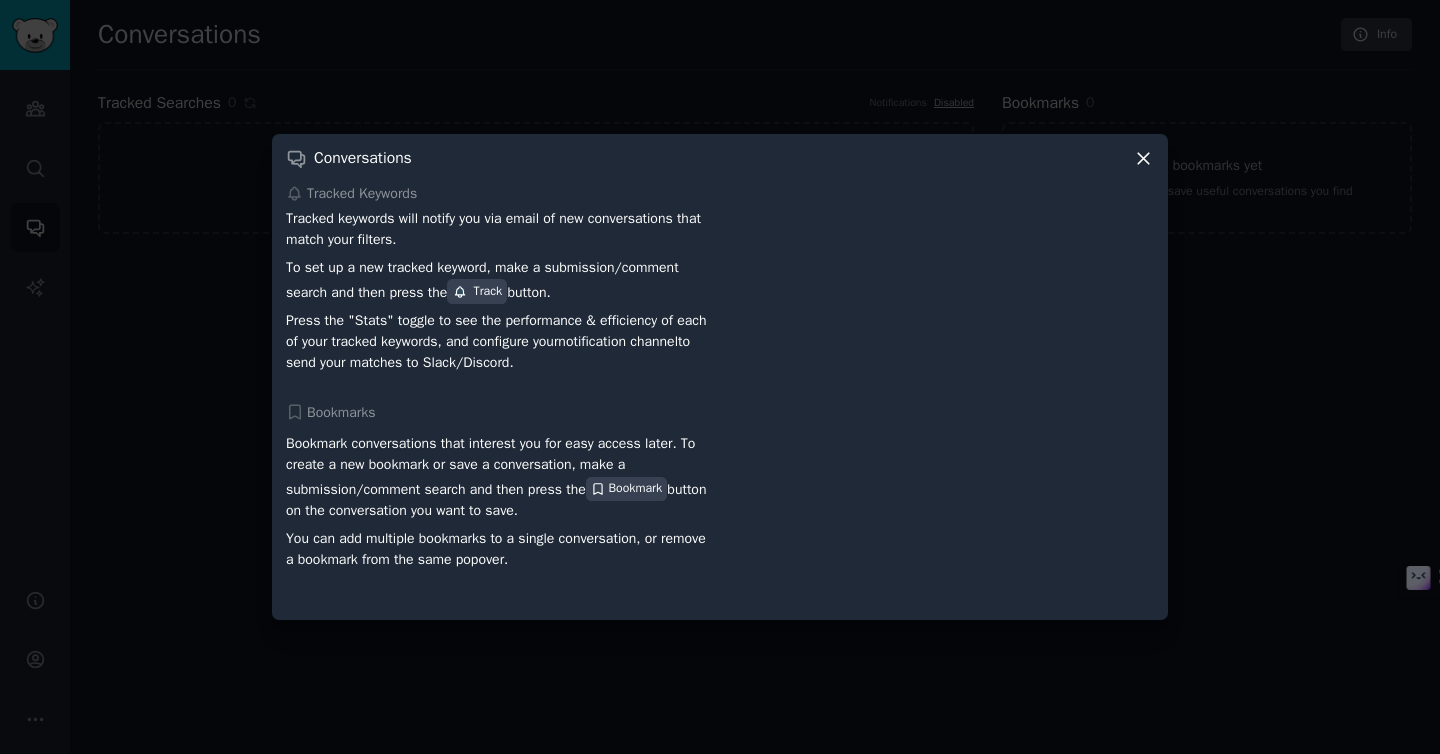click 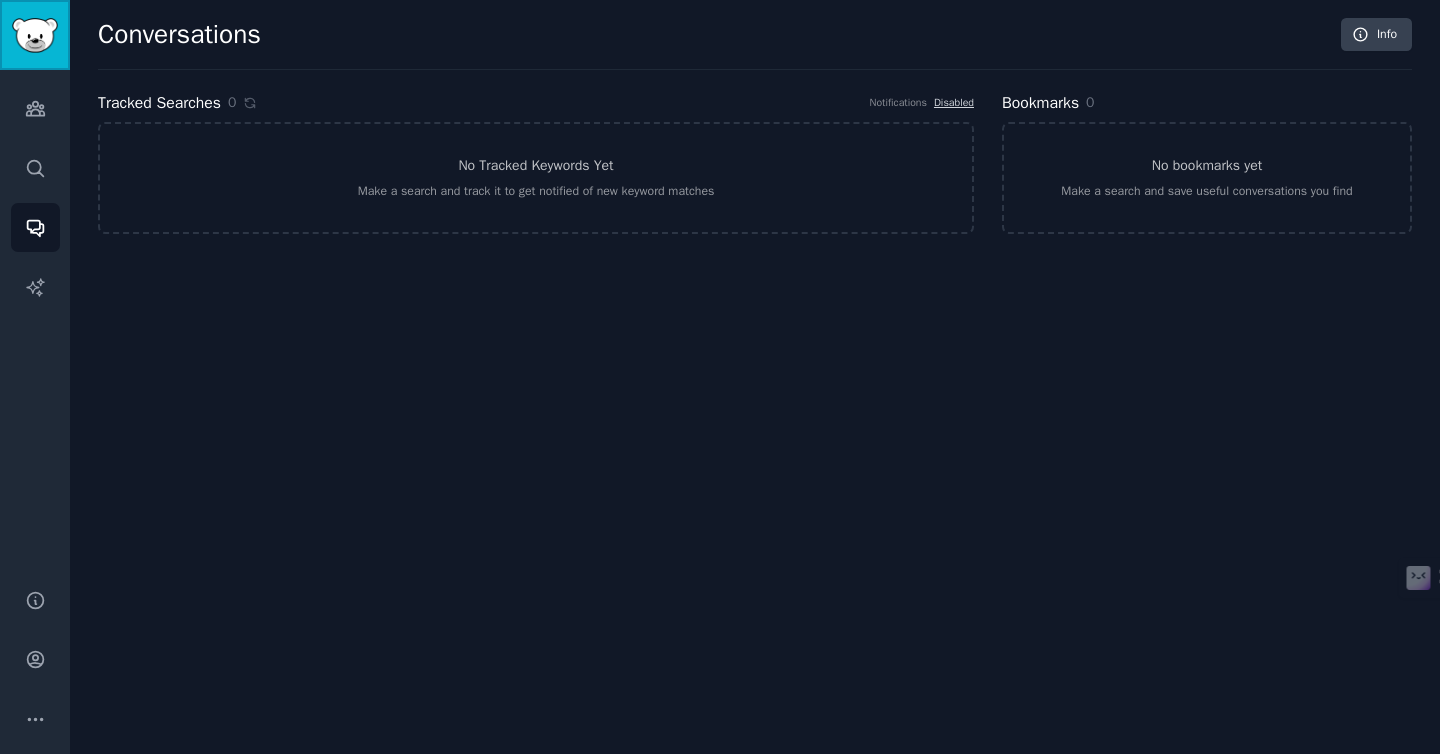 click at bounding box center (35, 35) 